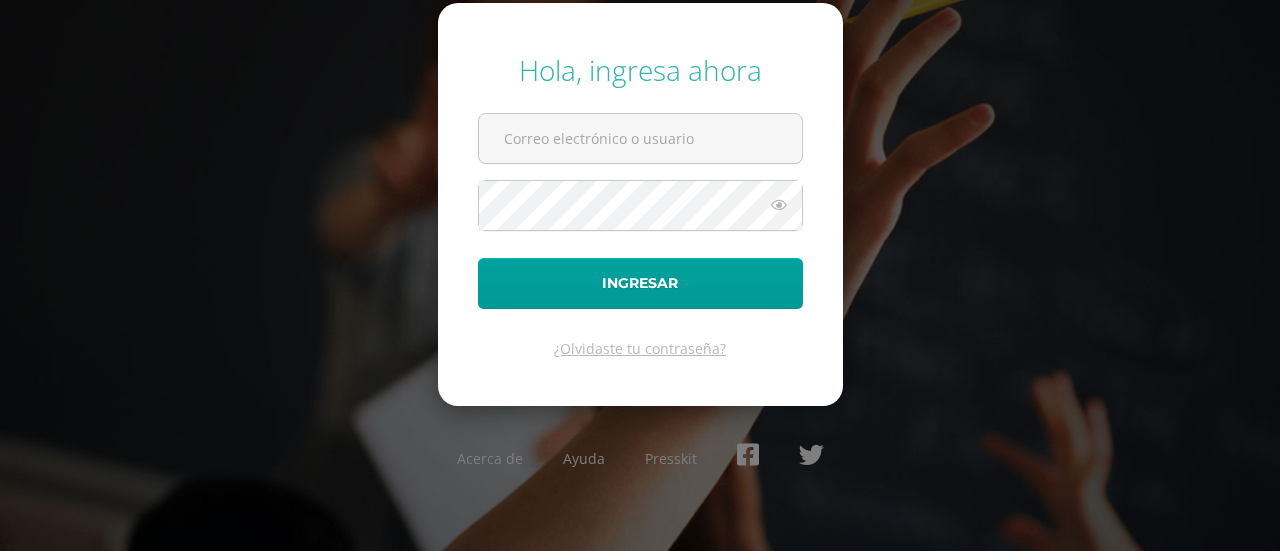 scroll, scrollTop: 0, scrollLeft: 0, axis: both 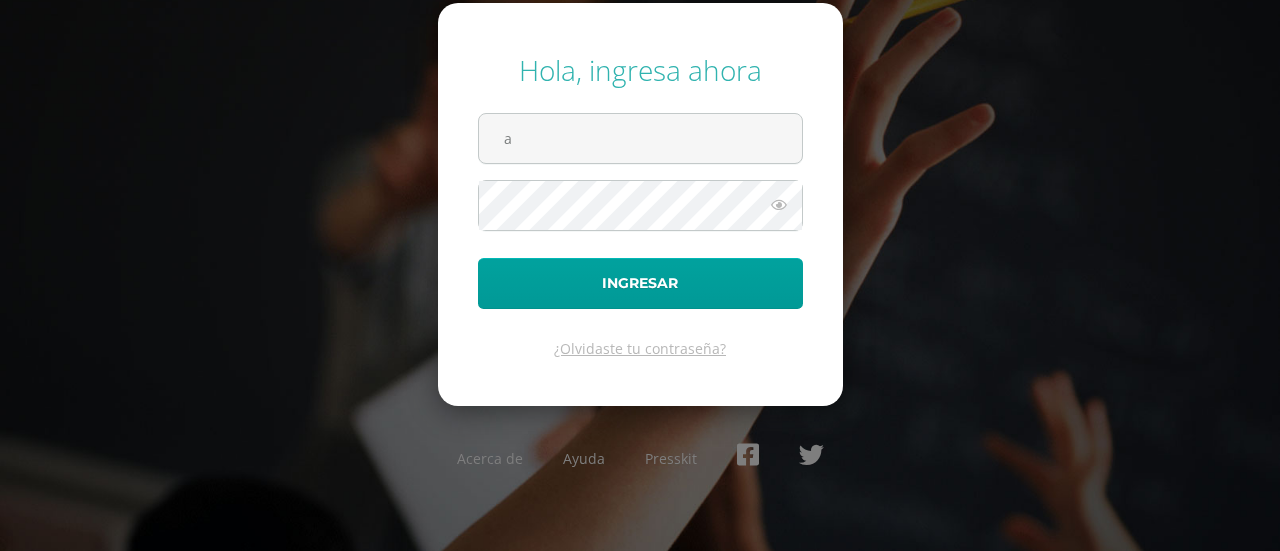 type on "alumno16pk168@integralamericano.edu.gt" 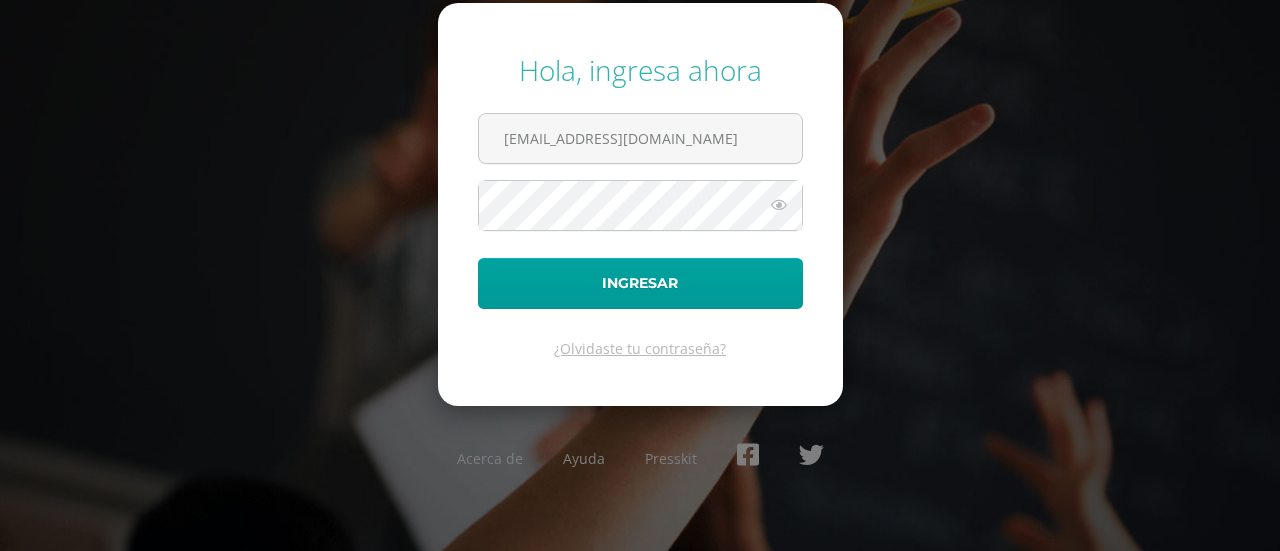 click at bounding box center (779, 205) 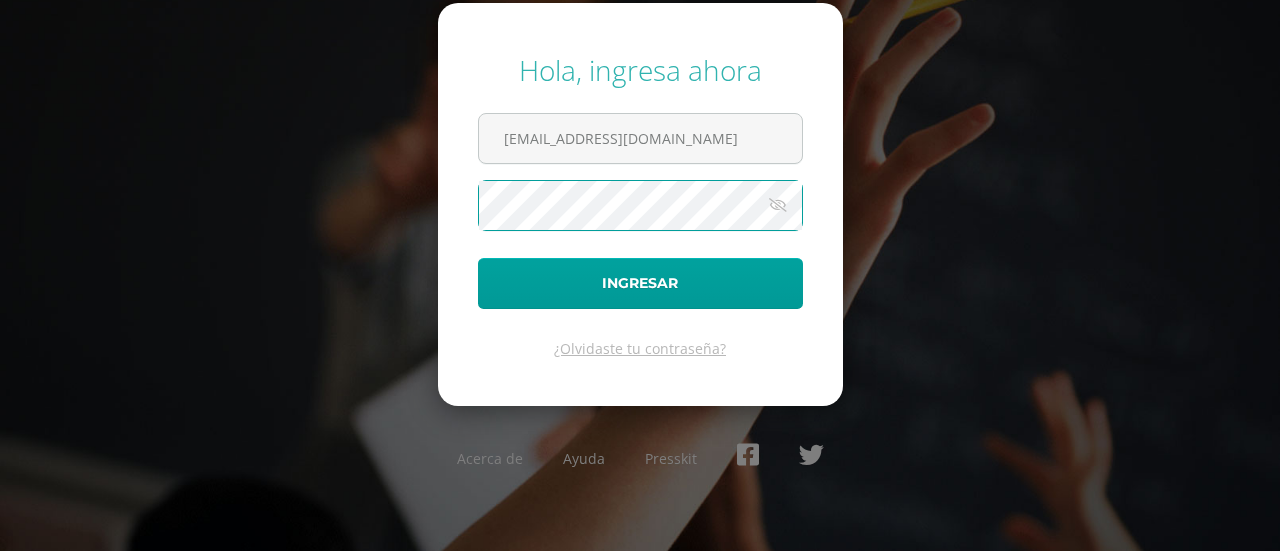 click on "Ingresar" at bounding box center (640, 283) 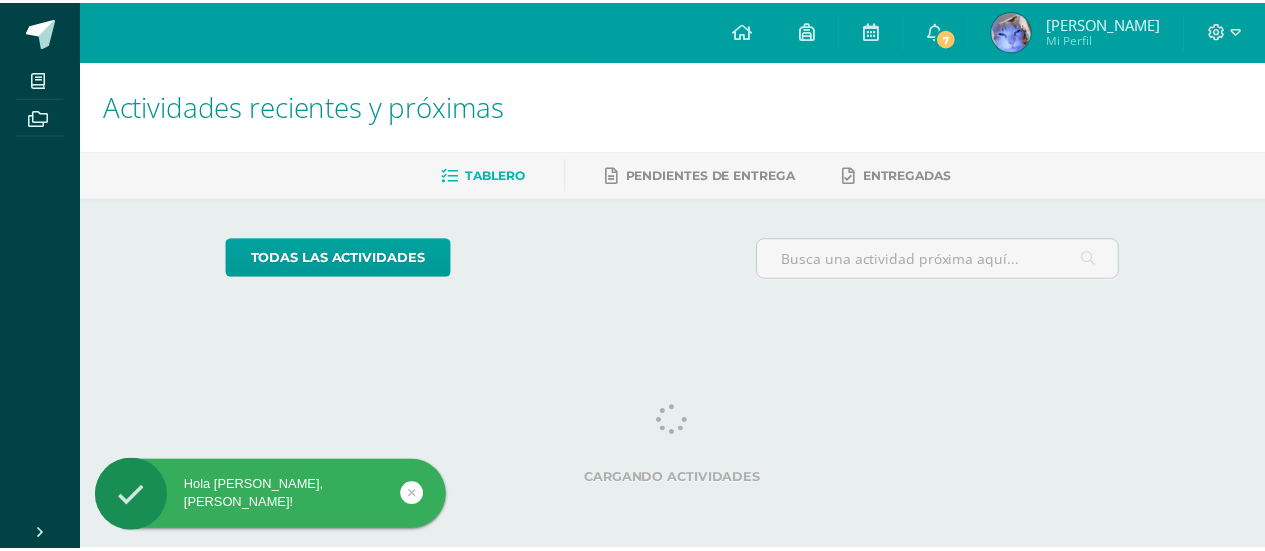 scroll, scrollTop: 0, scrollLeft: 0, axis: both 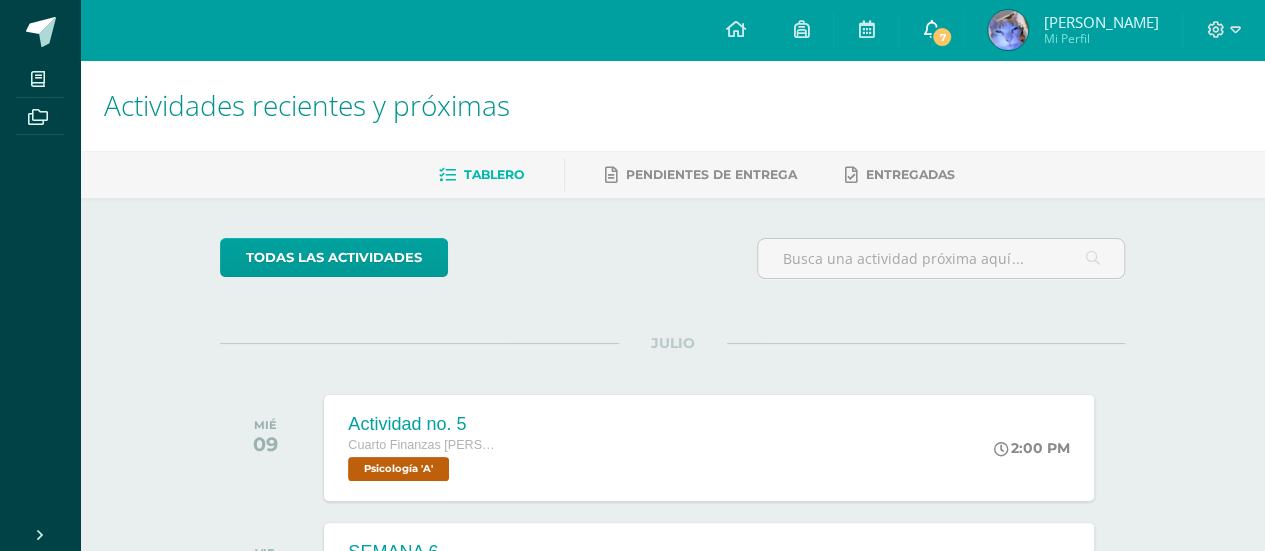 click on "7" at bounding box center (931, 30) 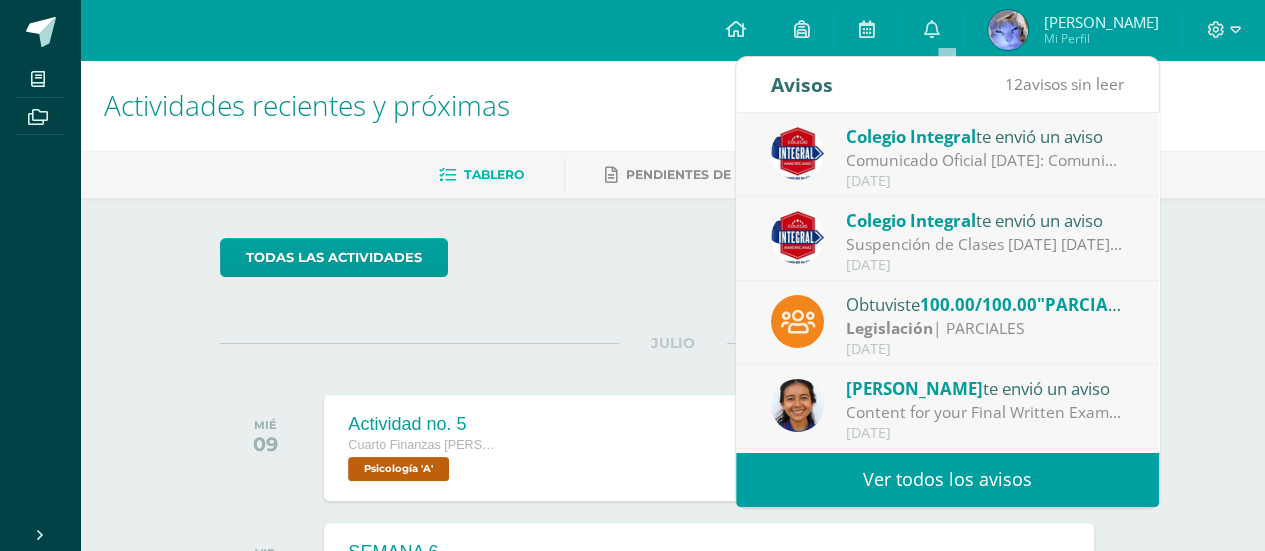 click on "Ver todos los avisos" at bounding box center [947, 479] 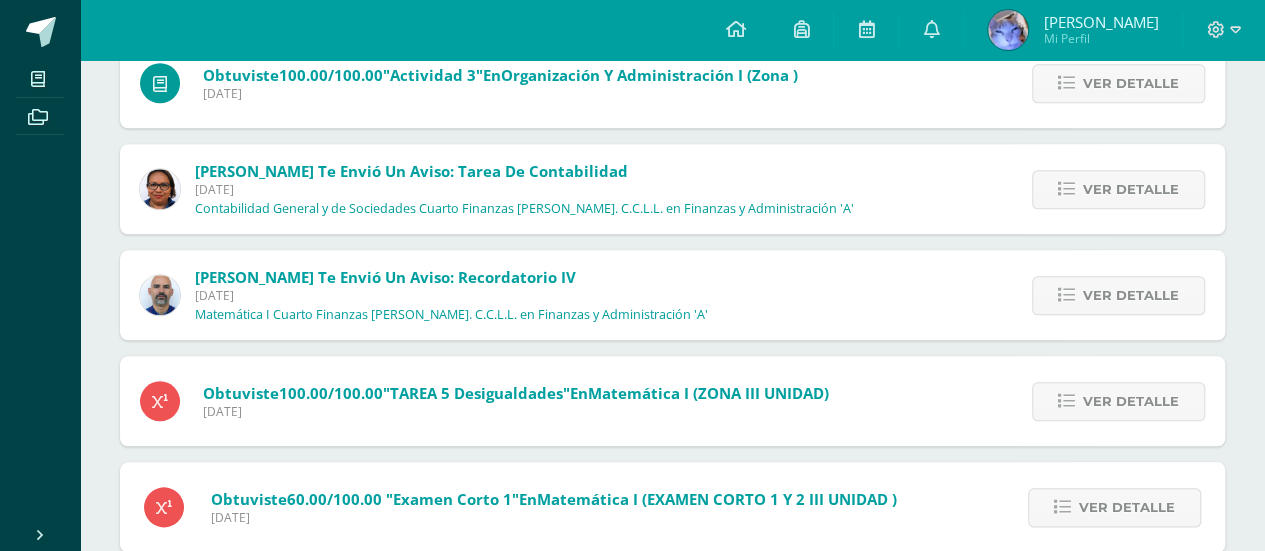 scroll, scrollTop: 1051, scrollLeft: 0, axis: vertical 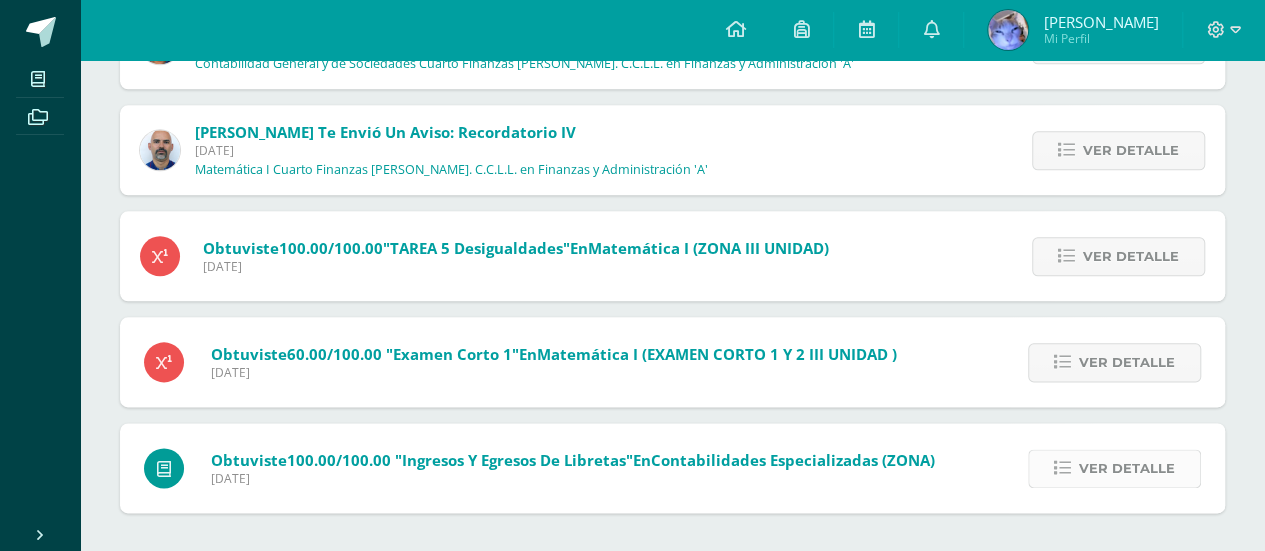 click on "Ver detalle" at bounding box center [1127, 468] 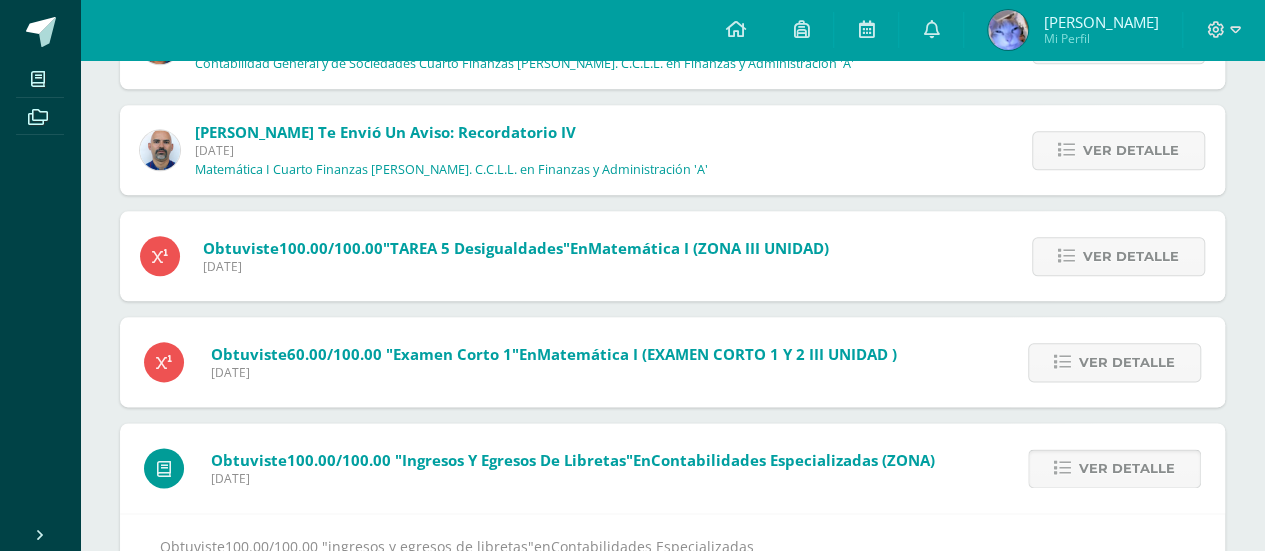 click on "Ver detalle" at bounding box center [1127, 468] 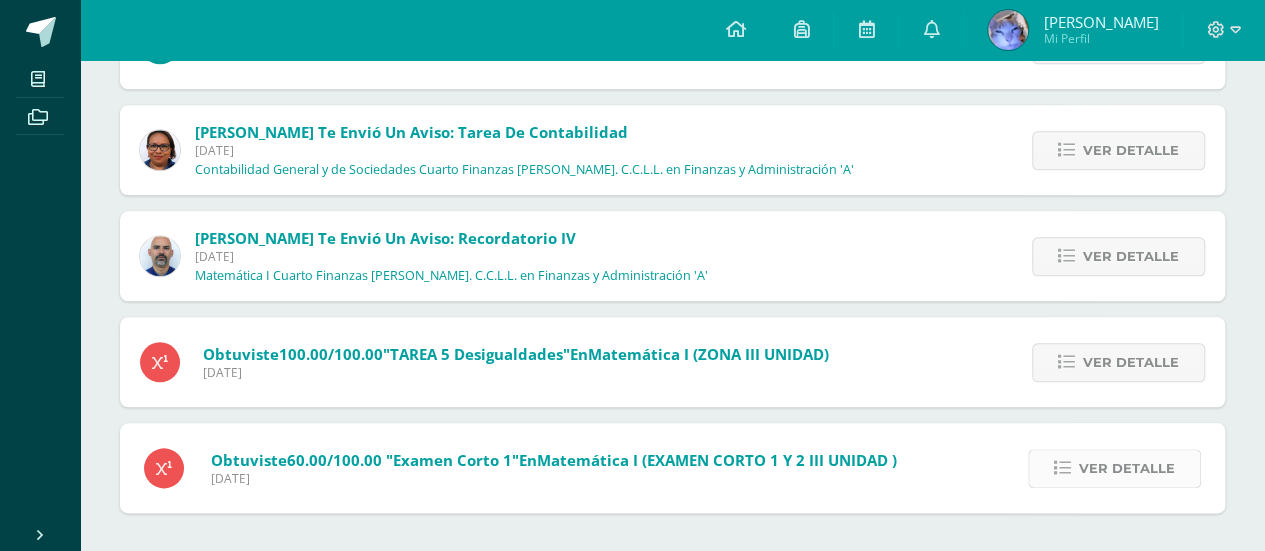 click on "Ver detalle" at bounding box center (1127, 468) 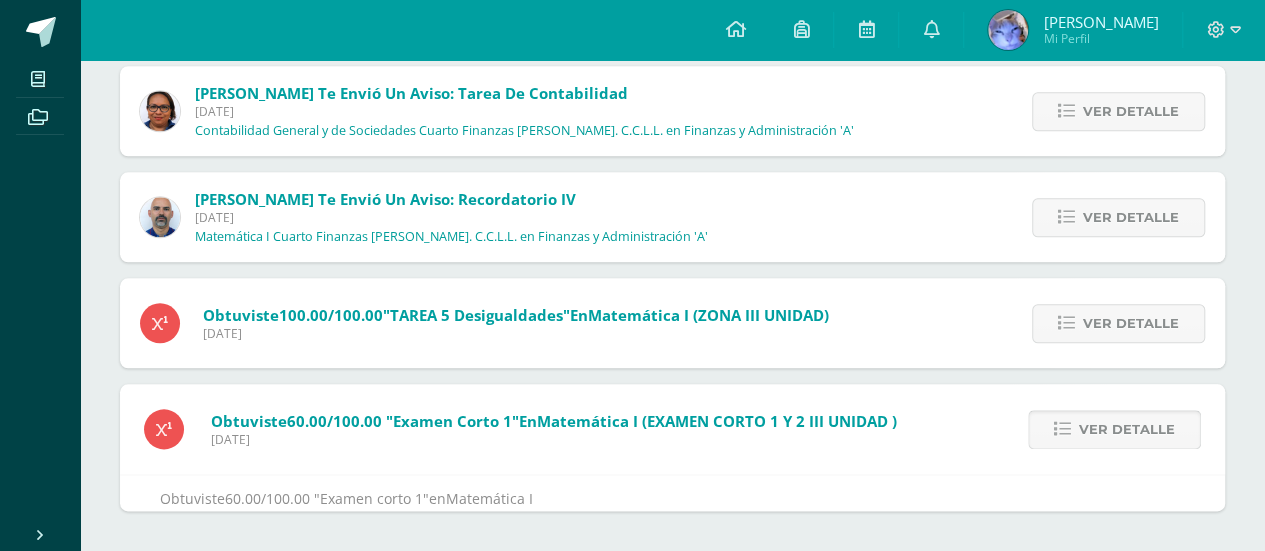 scroll, scrollTop: 1011, scrollLeft: 0, axis: vertical 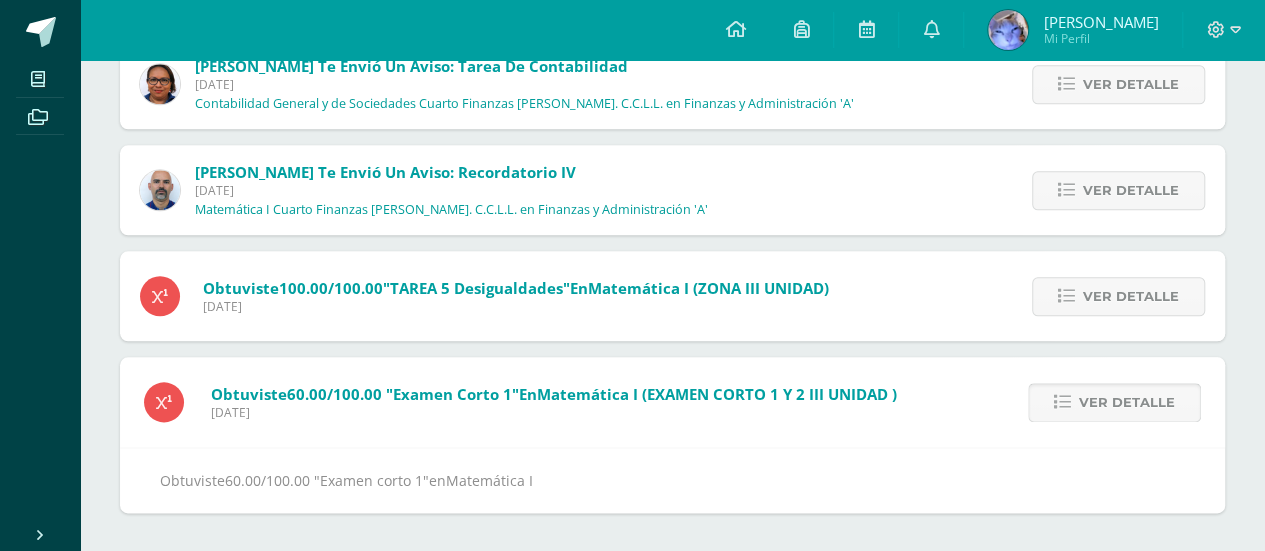 click on "Ver detalle" at bounding box center (1127, 402) 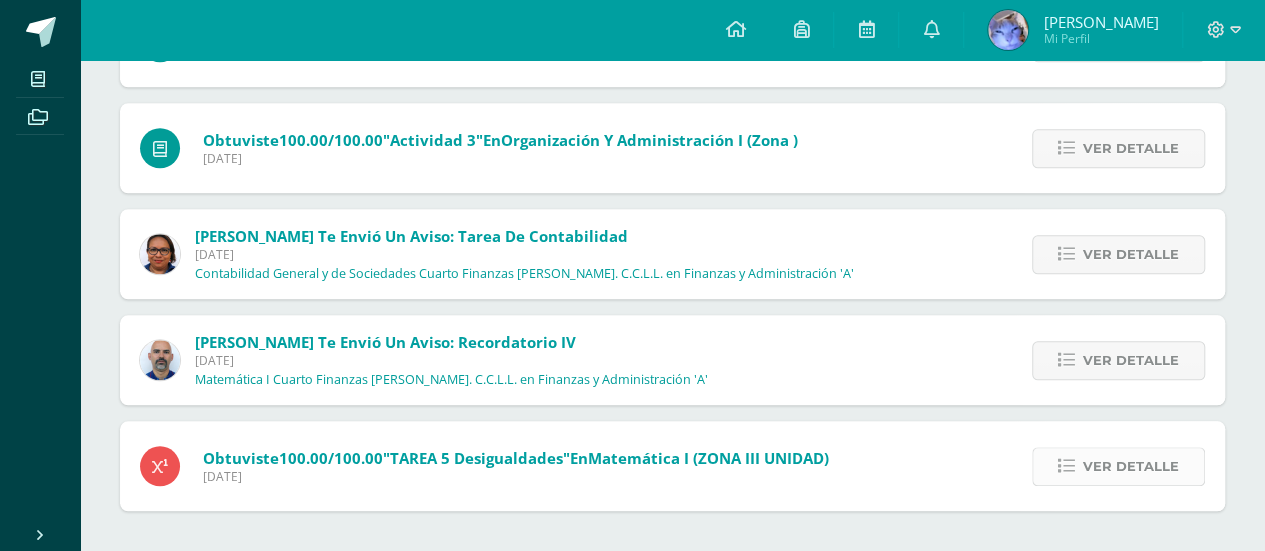 scroll, scrollTop: 839, scrollLeft: 0, axis: vertical 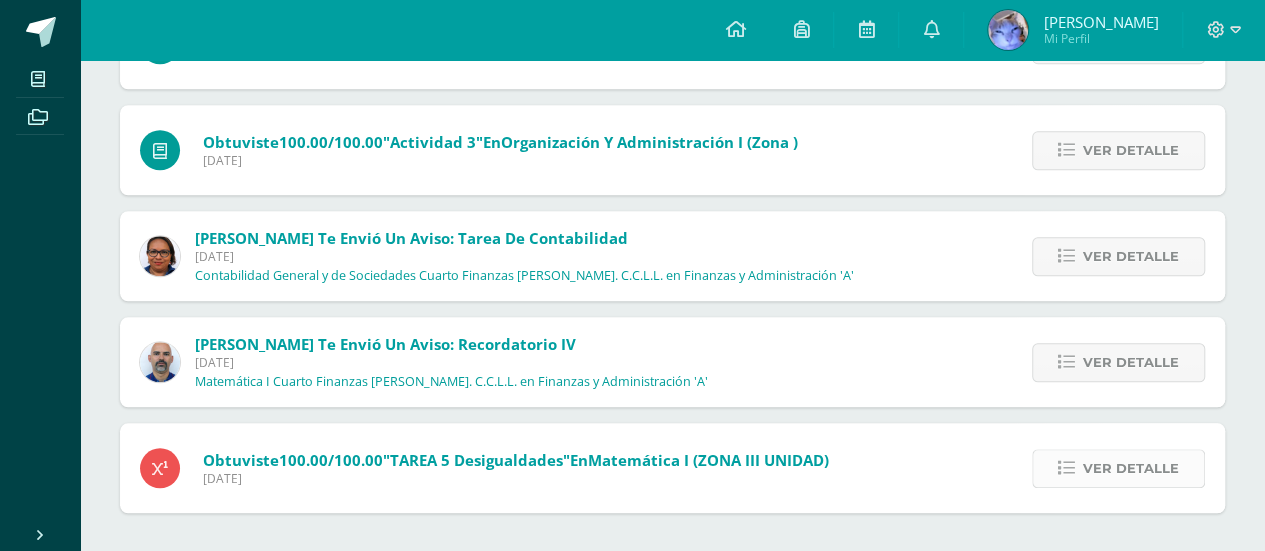 click on "Ver detalle" at bounding box center (1131, 468) 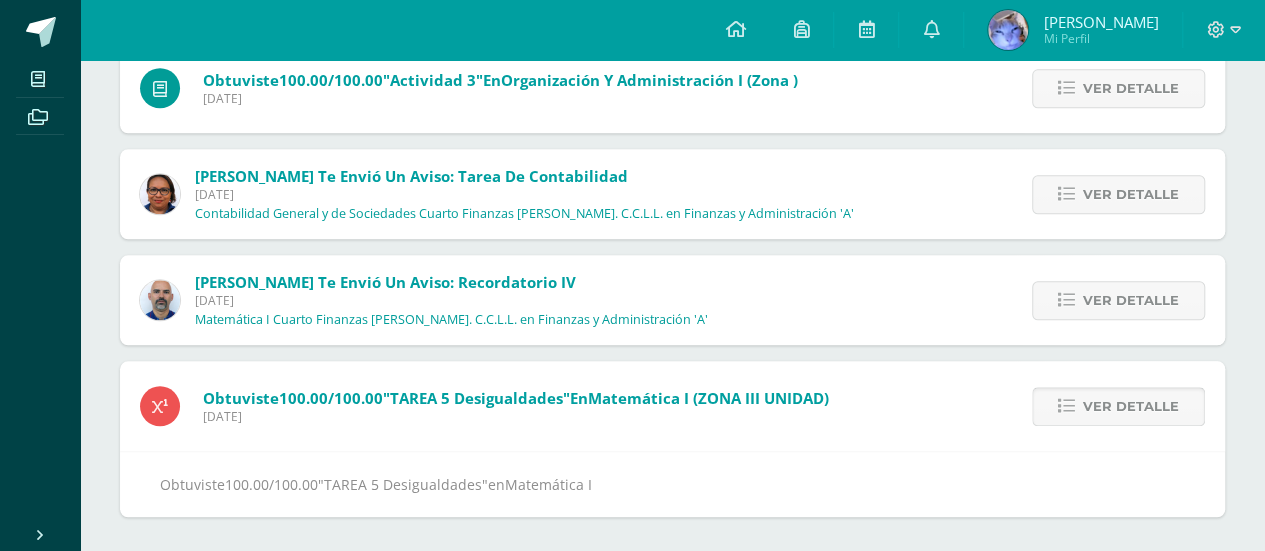 scroll, scrollTop: 905, scrollLeft: 0, axis: vertical 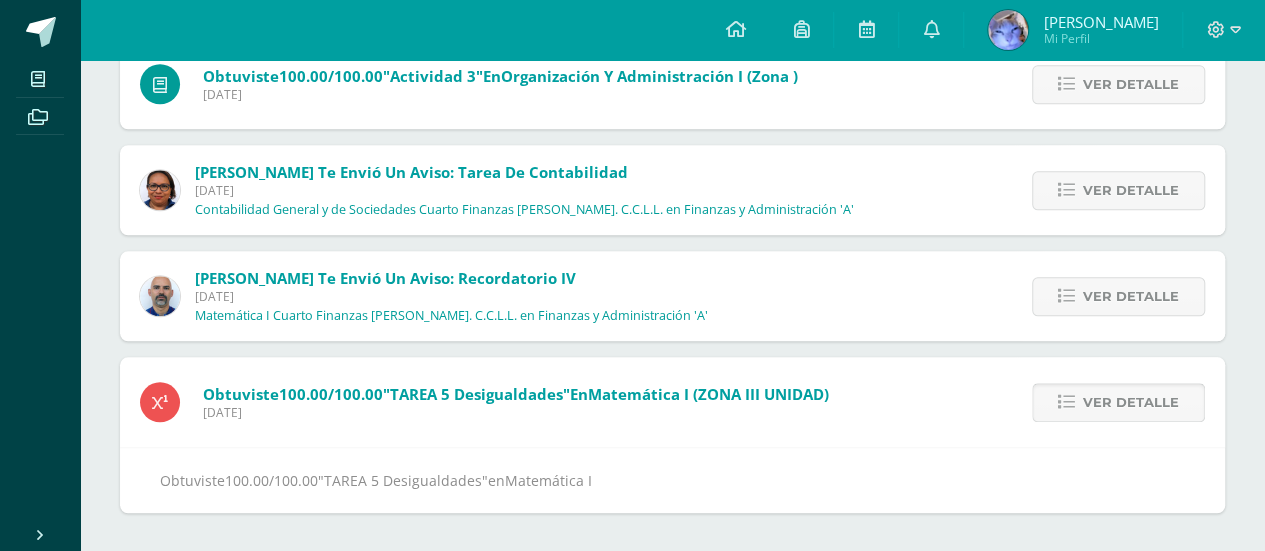 click on "Ver detalle" at bounding box center [1131, 402] 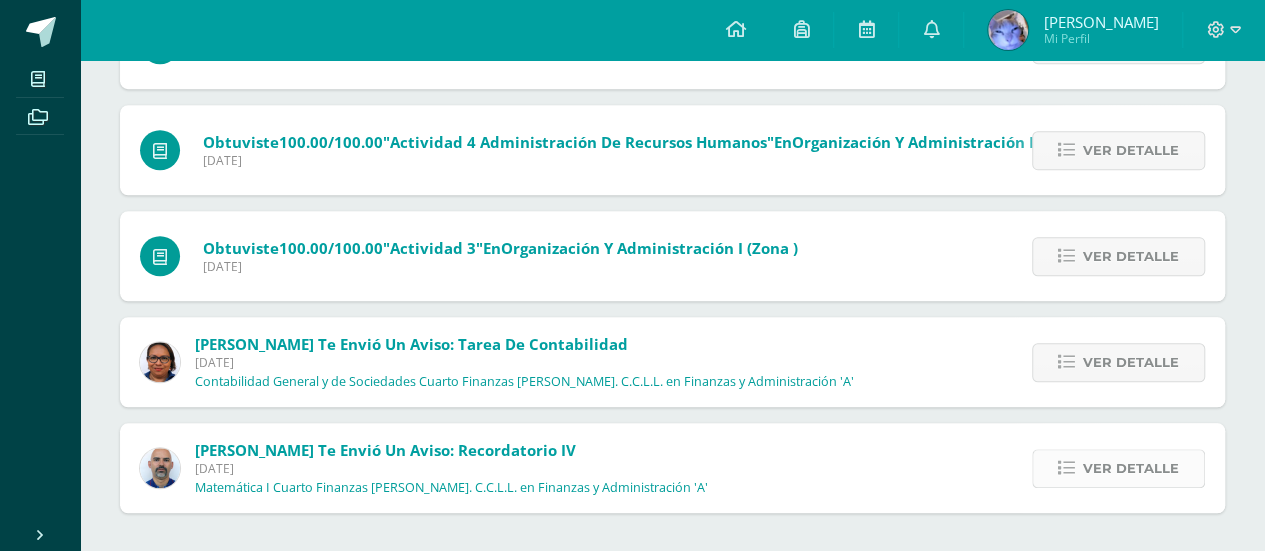 click on "Ver detalle" at bounding box center [1131, 468] 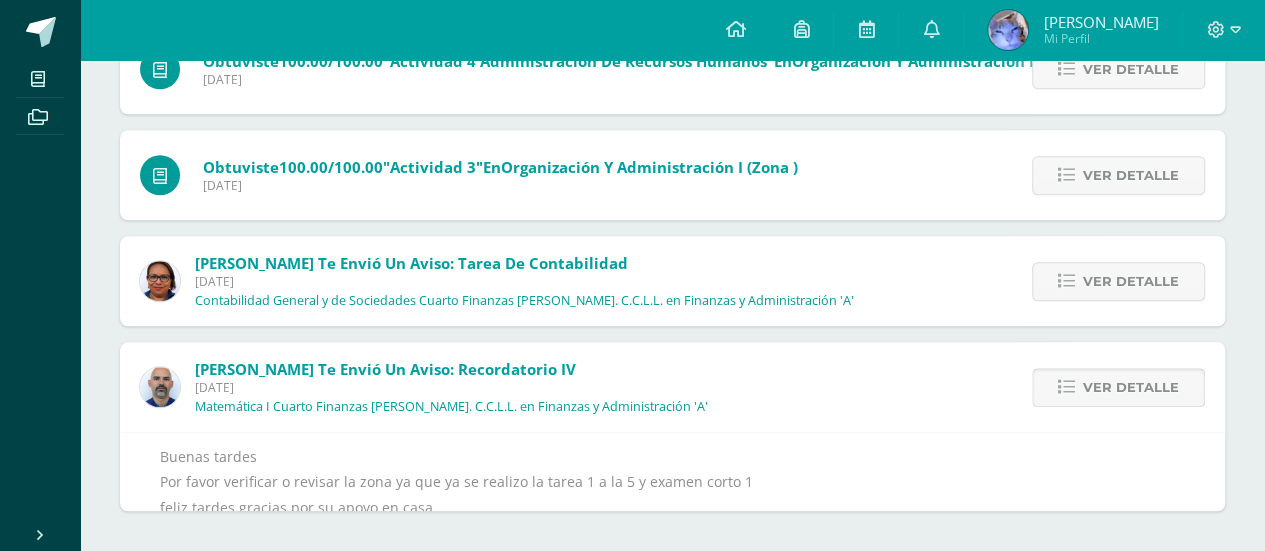 scroll, scrollTop: 874, scrollLeft: 0, axis: vertical 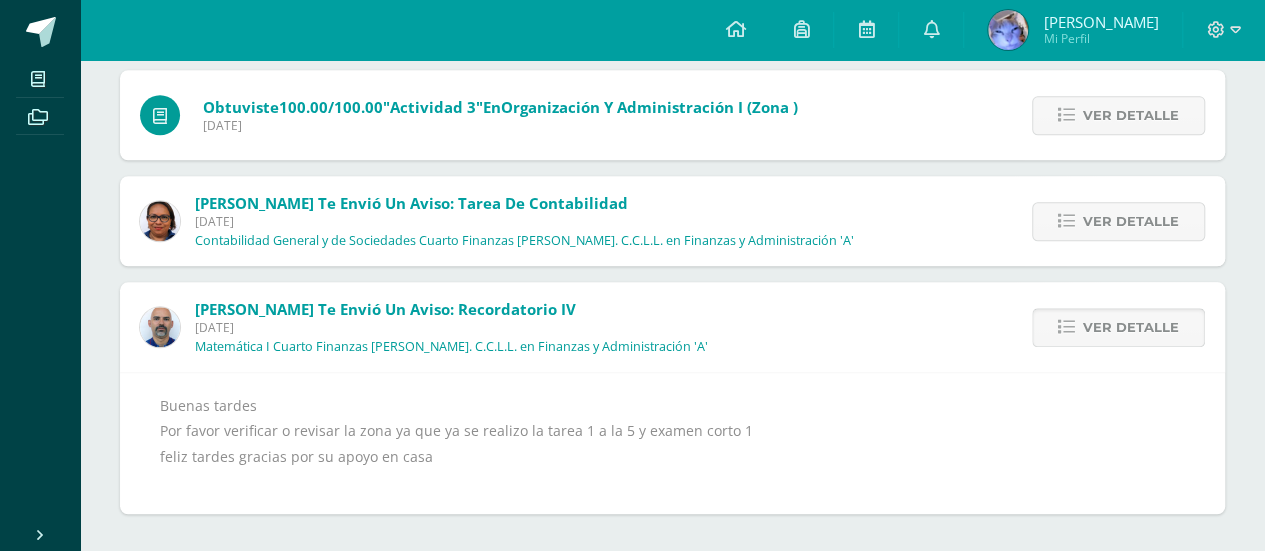 click on "Ver detalle" at bounding box center (1131, 327) 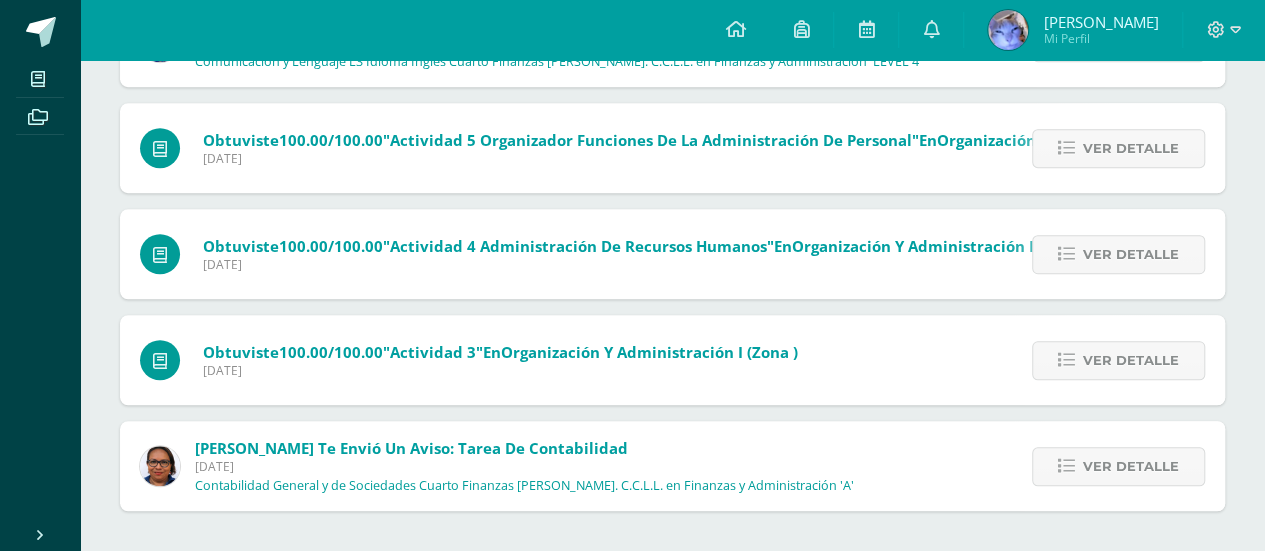 scroll, scrollTop: 627, scrollLeft: 0, axis: vertical 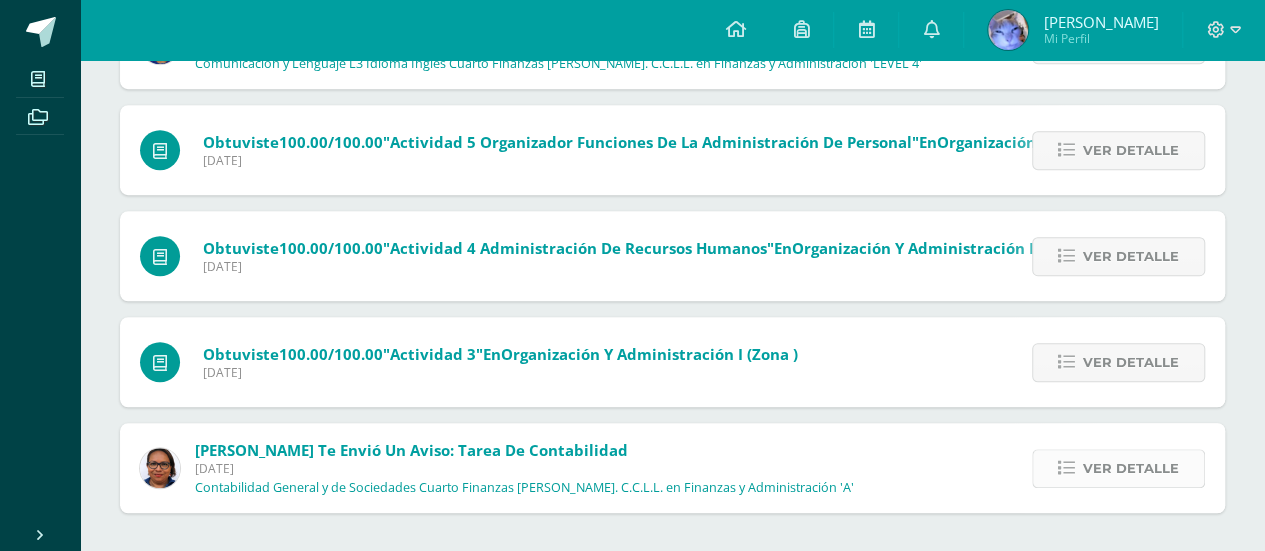click on "Ver detalle" at bounding box center [1118, 468] 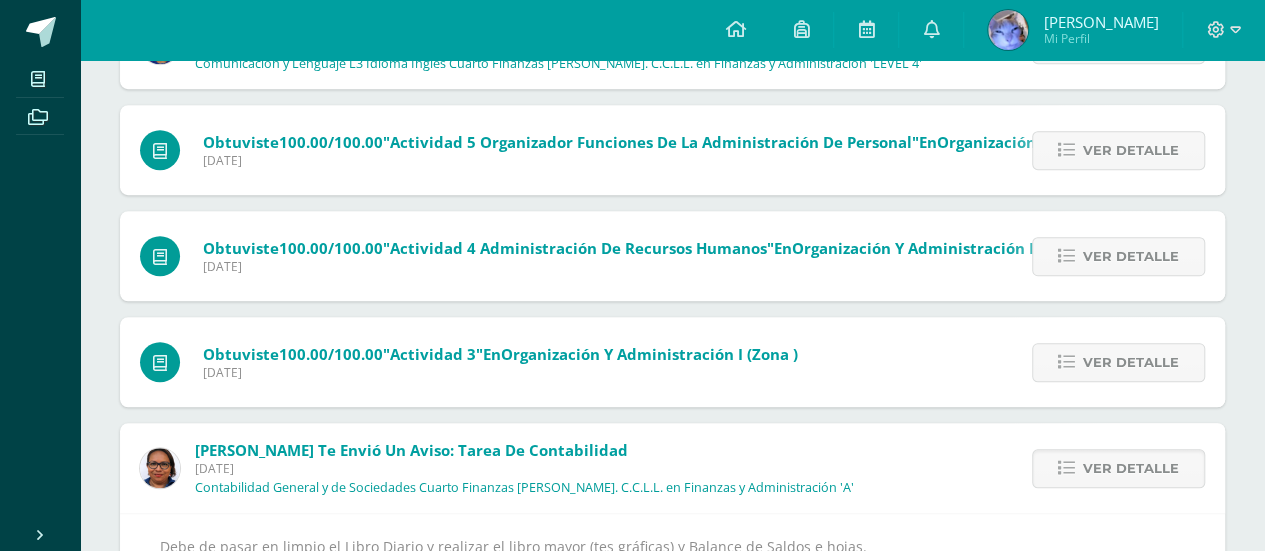 scroll, scrollTop: 807, scrollLeft: 0, axis: vertical 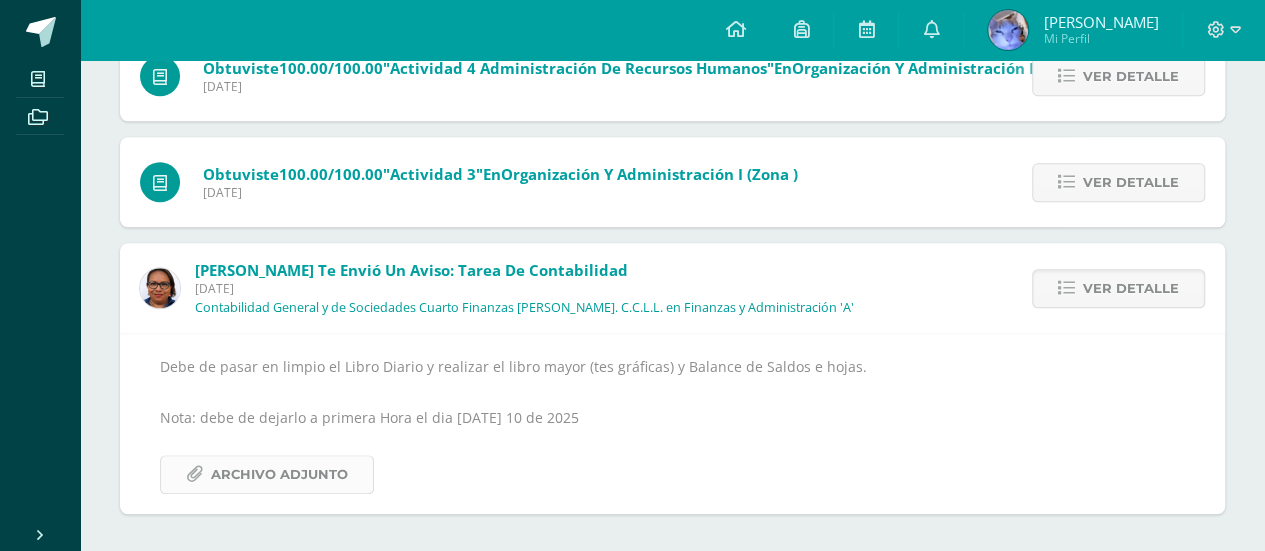 click on "Archivo Adjunto" at bounding box center (279, 474) 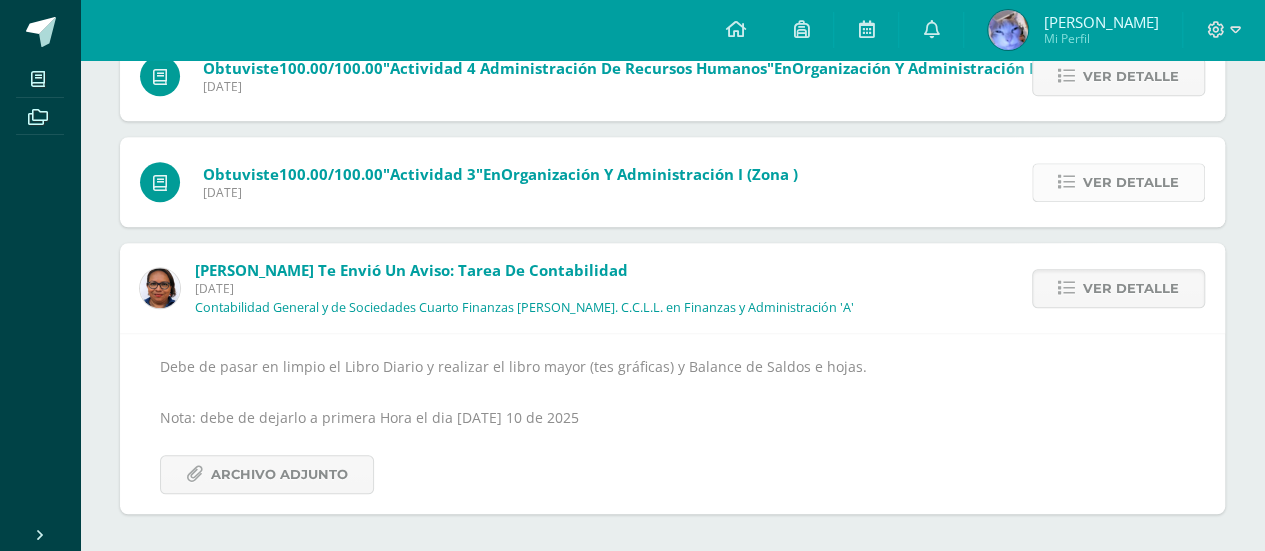 click on "Ver detalle" at bounding box center [1118, 182] 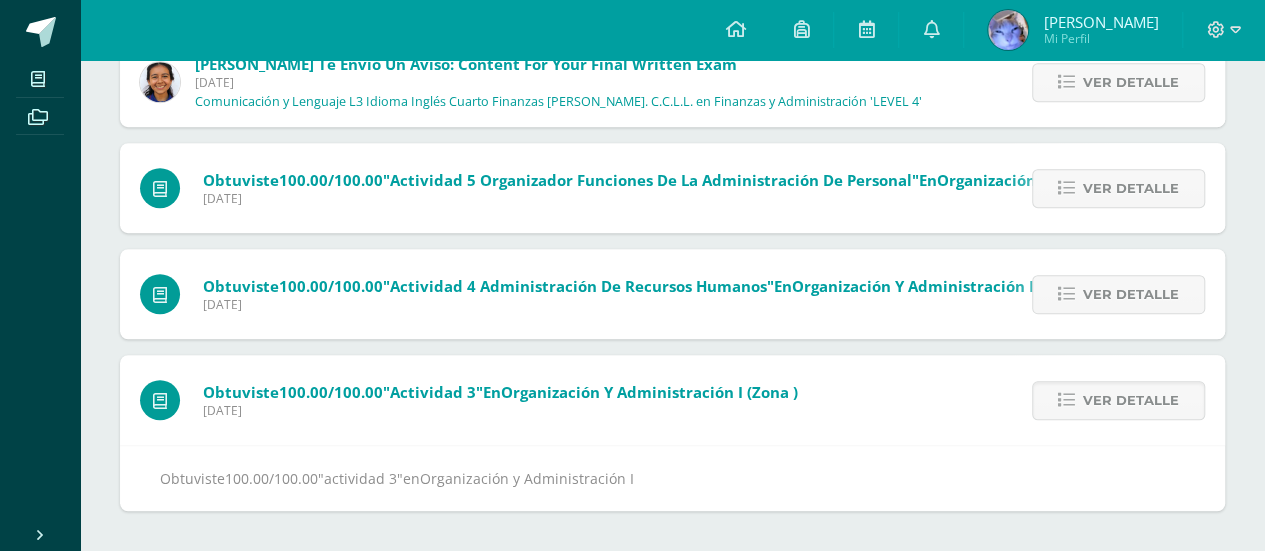 scroll, scrollTop: 587, scrollLeft: 0, axis: vertical 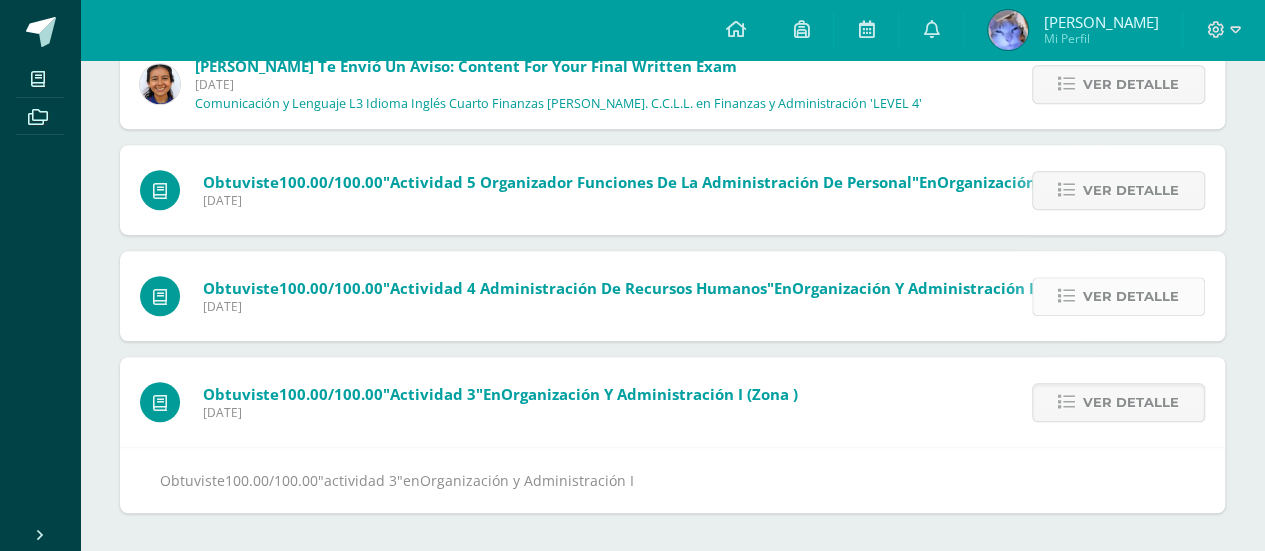 click on "Ver detalle" at bounding box center (1131, 296) 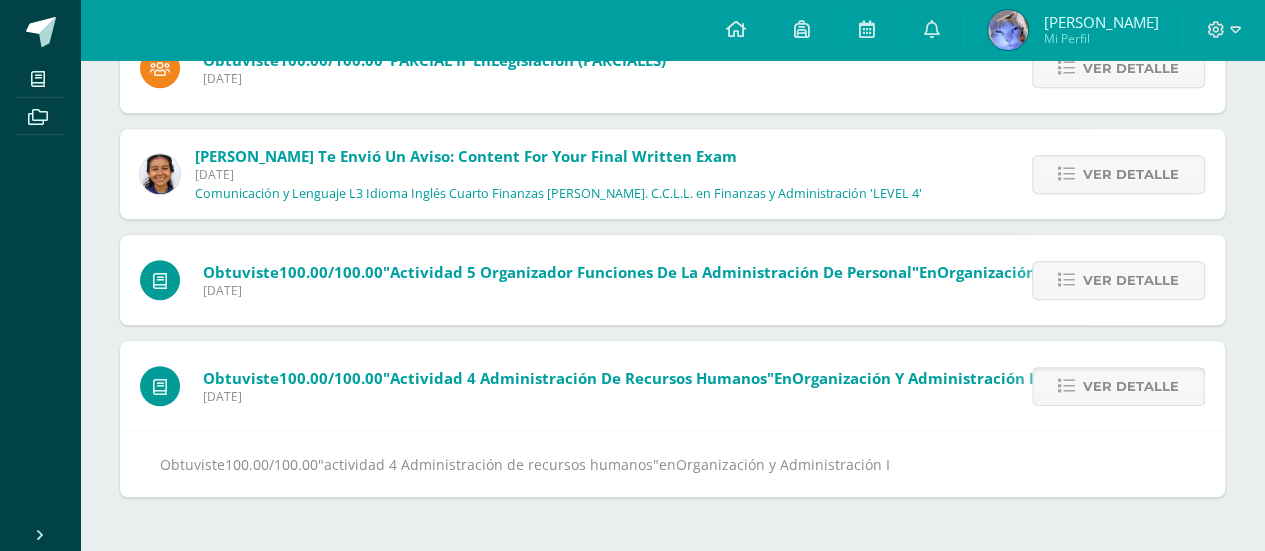 scroll, scrollTop: 481, scrollLeft: 0, axis: vertical 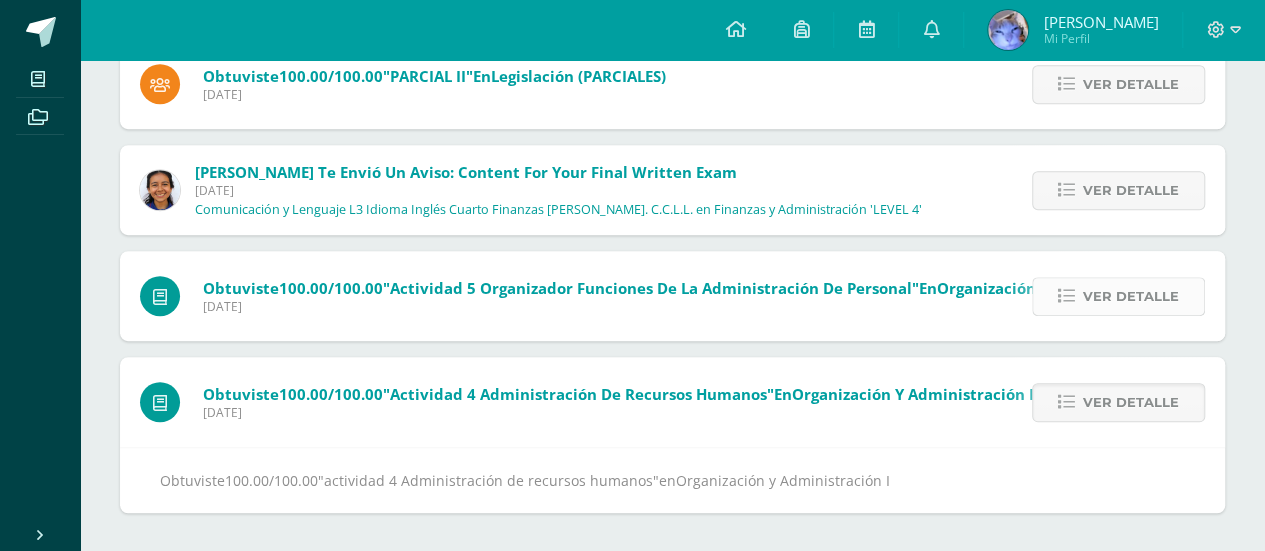 click on "Ver detalle" at bounding box center [1118, 296] 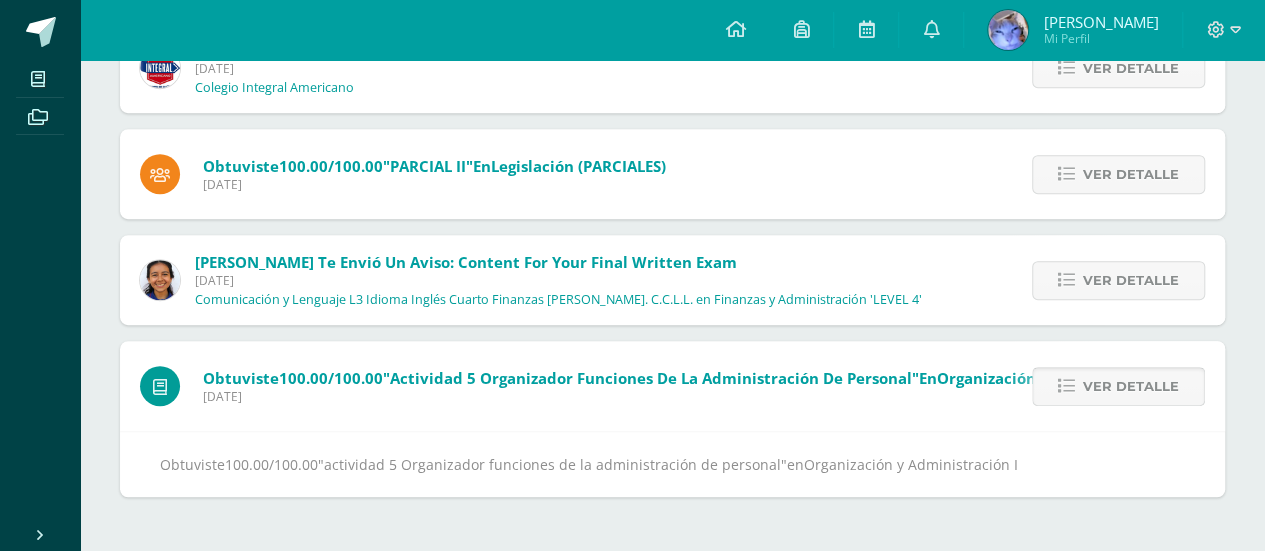 scroll, scrollTop: 375, scrollLeft: 0, axis: vertical 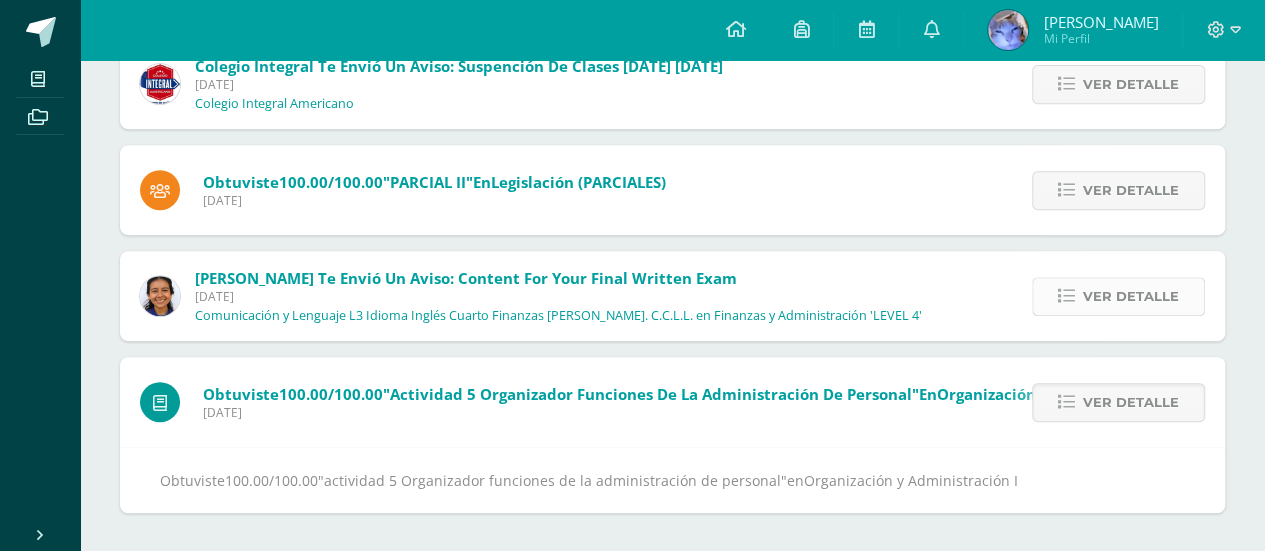 click on "Ver detalle" at bounding box center (1131, 296) 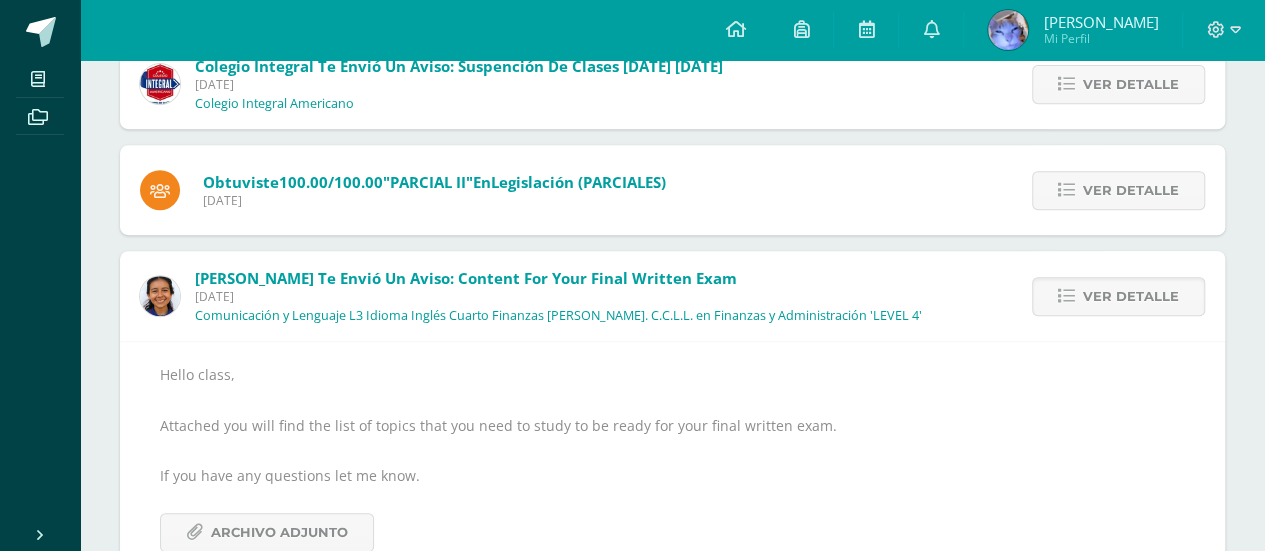 scroll, scrollTop: 434, scrollLeft: 0, axis: vertical 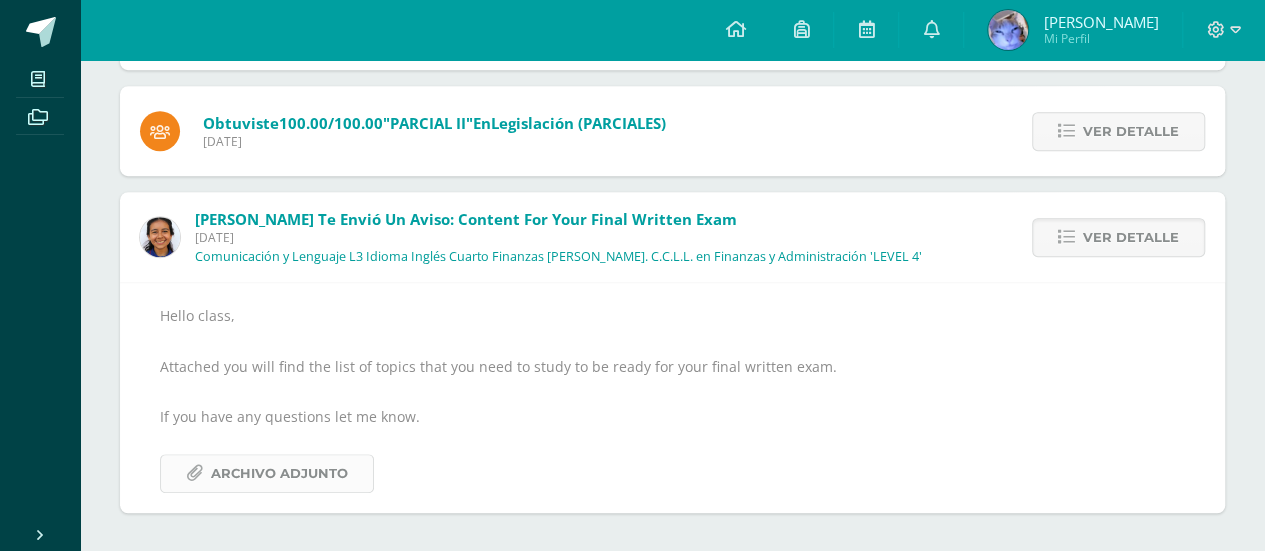 click on "Archivo Adjunto" at bounding box center (279, 473) 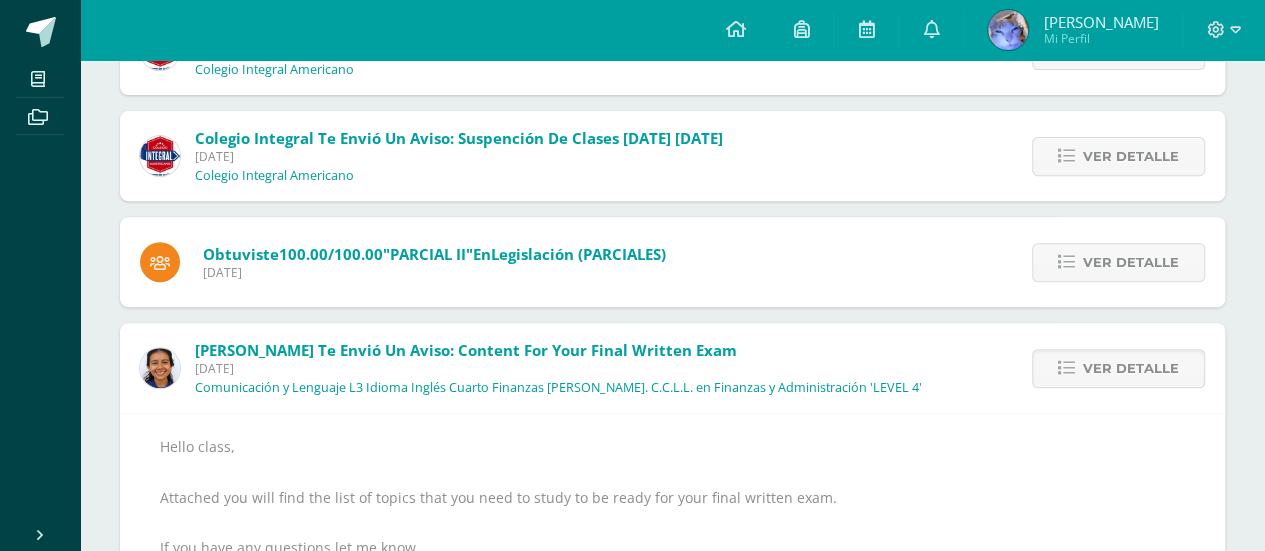 scroll, scrollTop: 302, scrollLeft: 0, axis: vertical 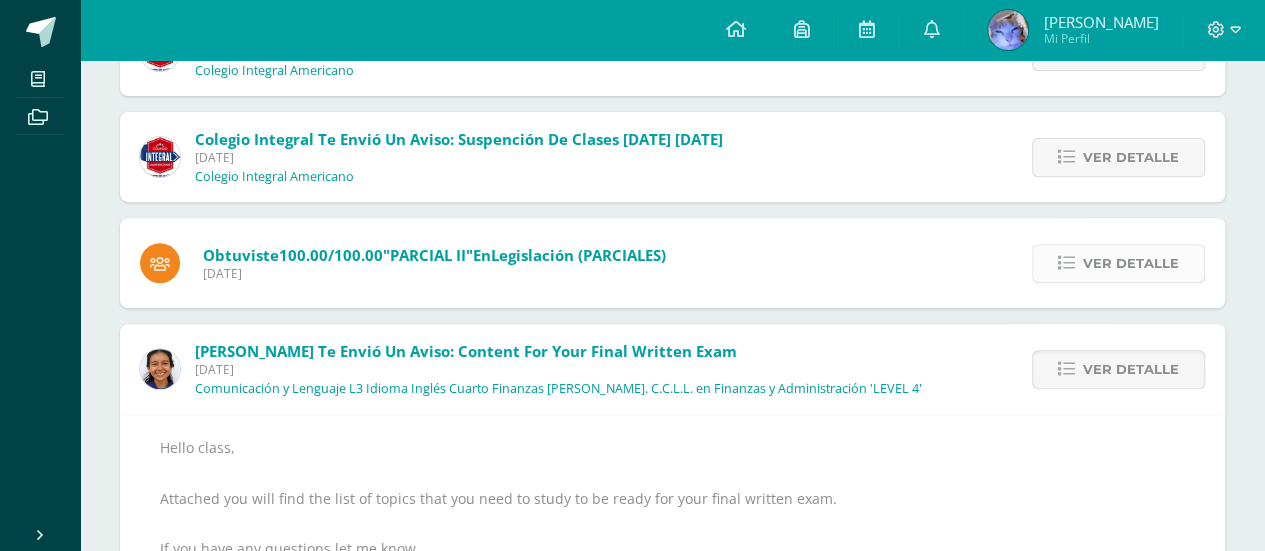 click at bounding box center [1066, 263] 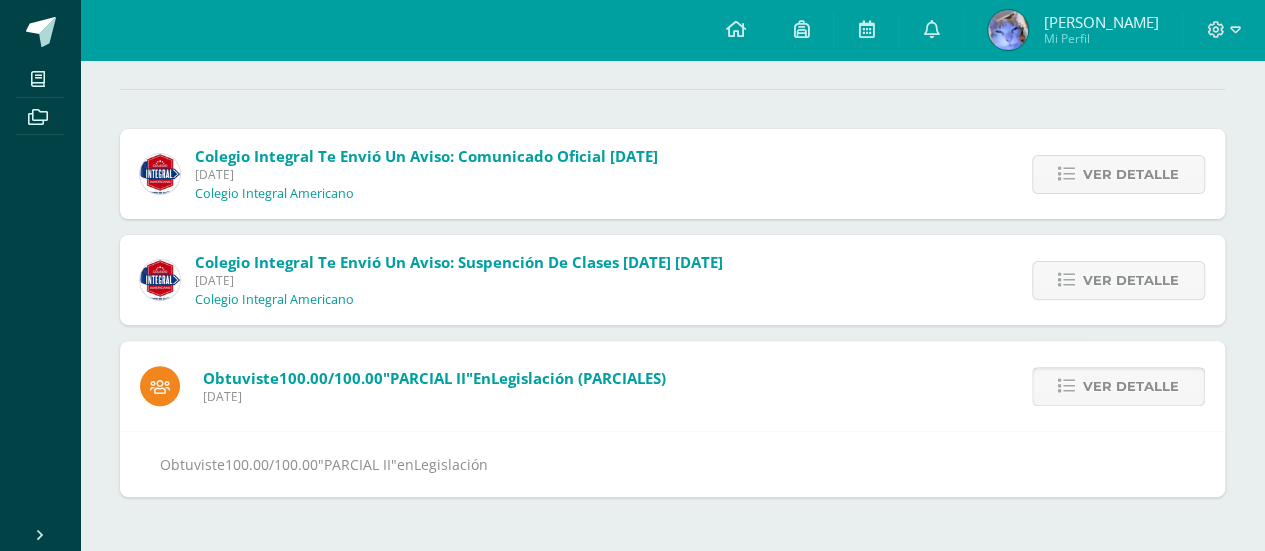 scroll, scrollTop: 163, scrollLeft: 0, axis: vertical 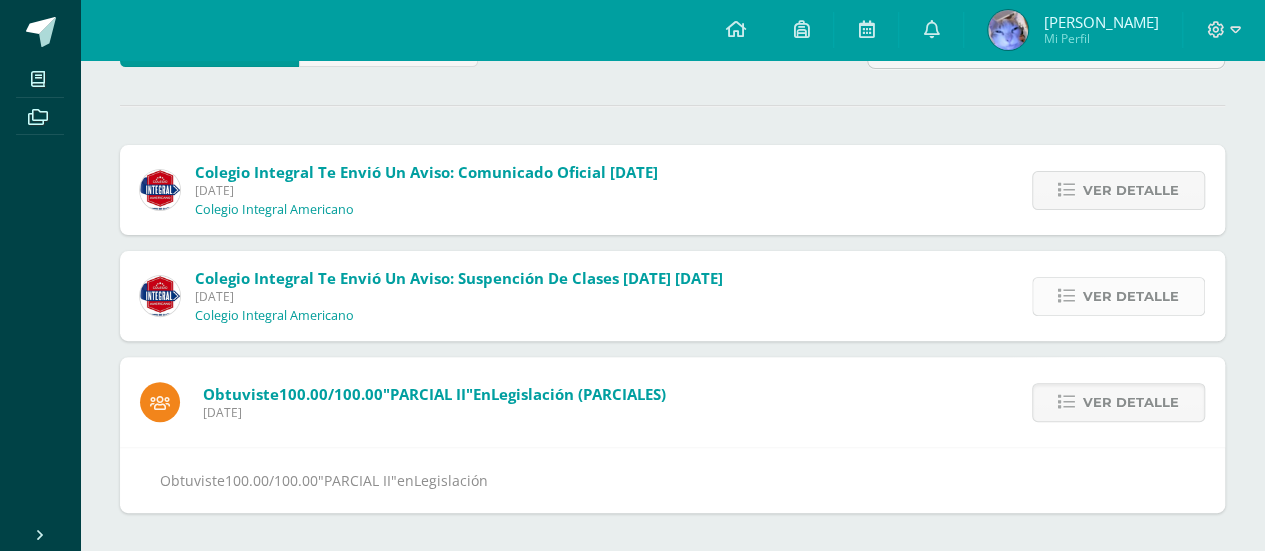 click at bounding box center (1066, 296) 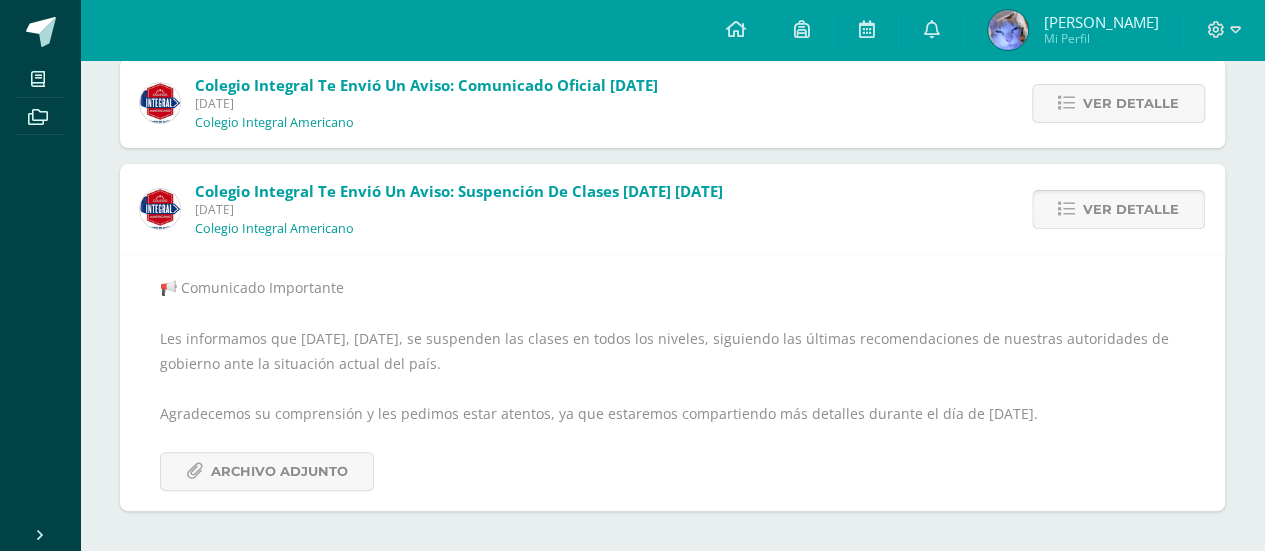 scroll, scrollTop: 247, scrollLeft: 0, axis: vertical 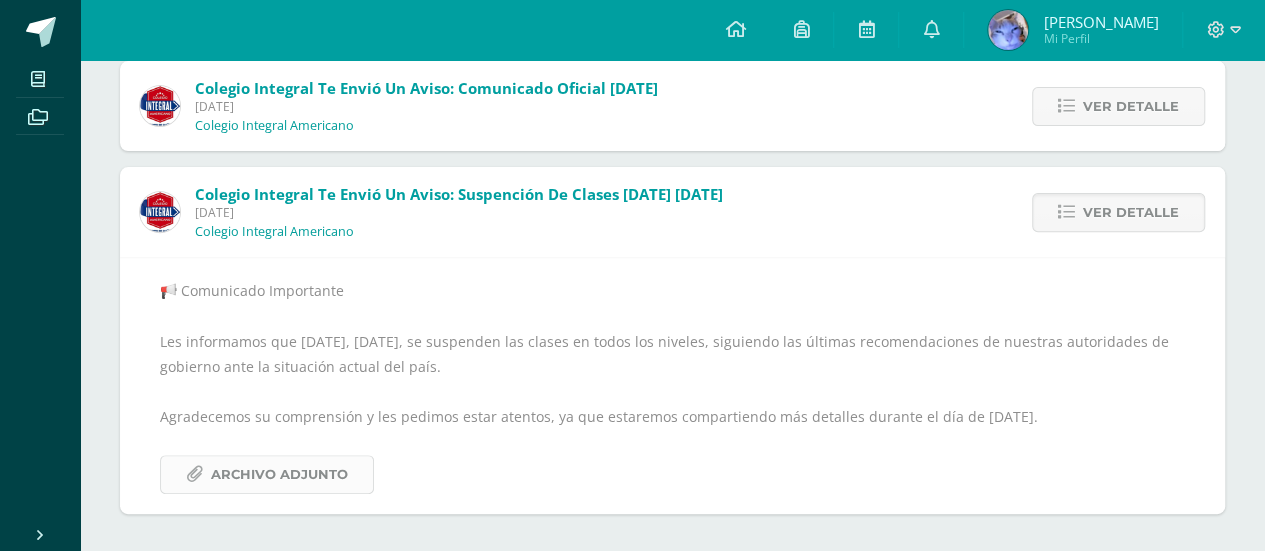 click on "Archivo Adjunto" at bounding box center (279, 474) 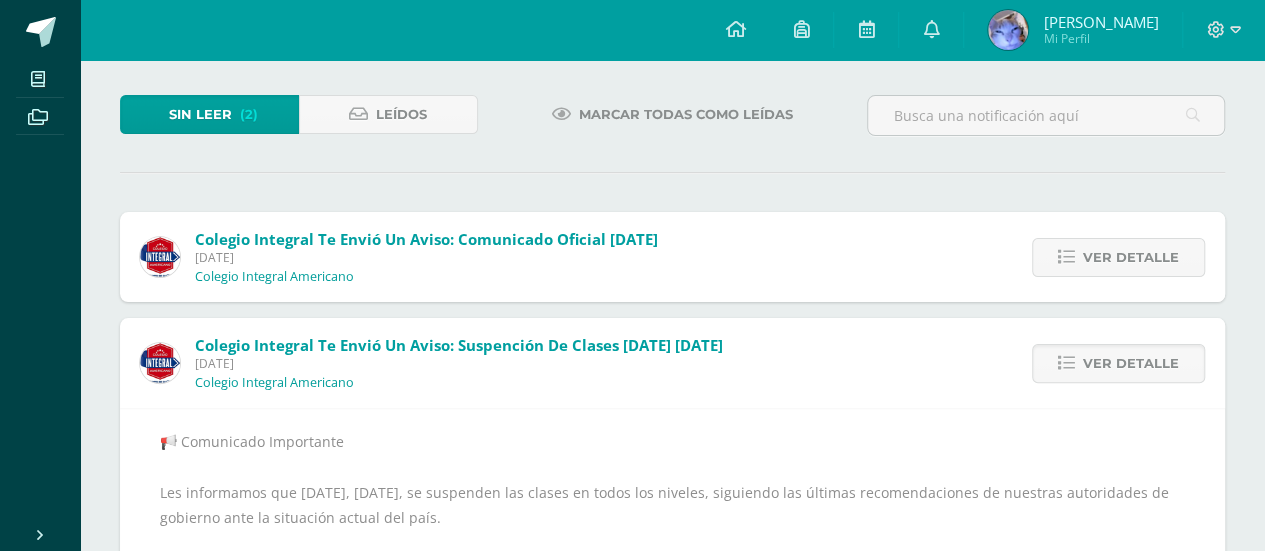 scroll, scrollTop: 95, scrollLeft: 0, axis: vertical 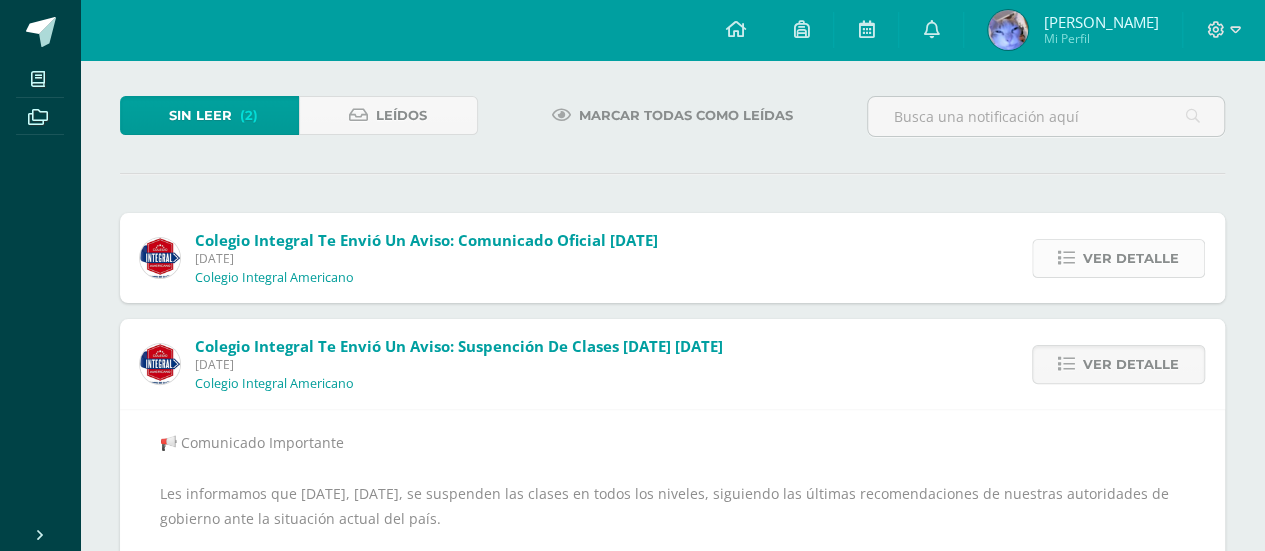 click on "Ver detalle" at bounding box center (1131, 258) 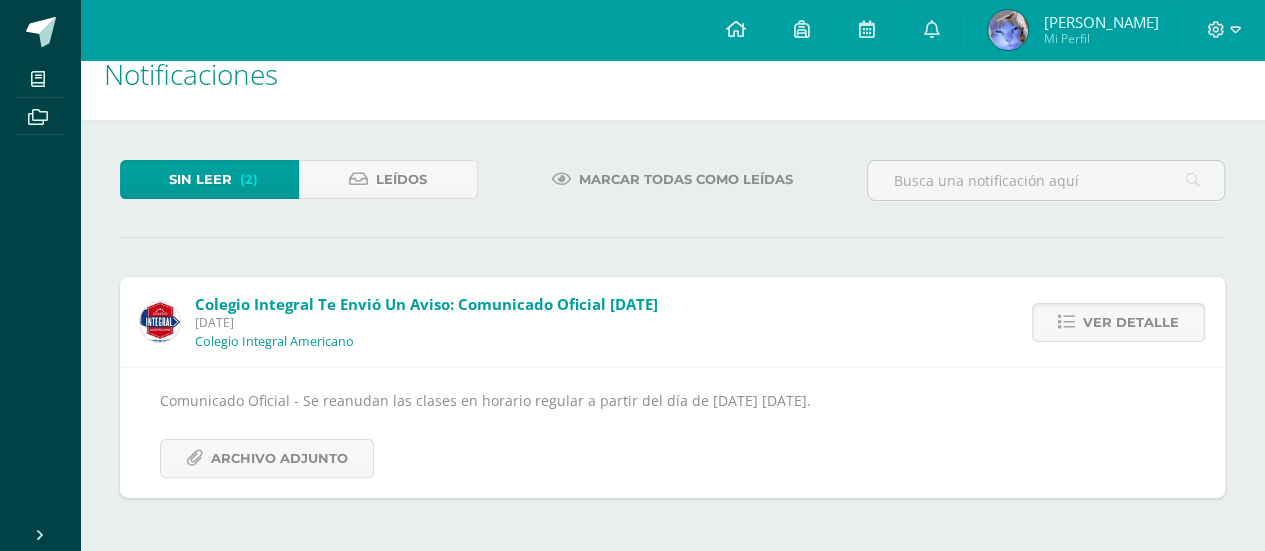 scroll, scrollTop: 15, scrollLeft: 0, axis: vertical 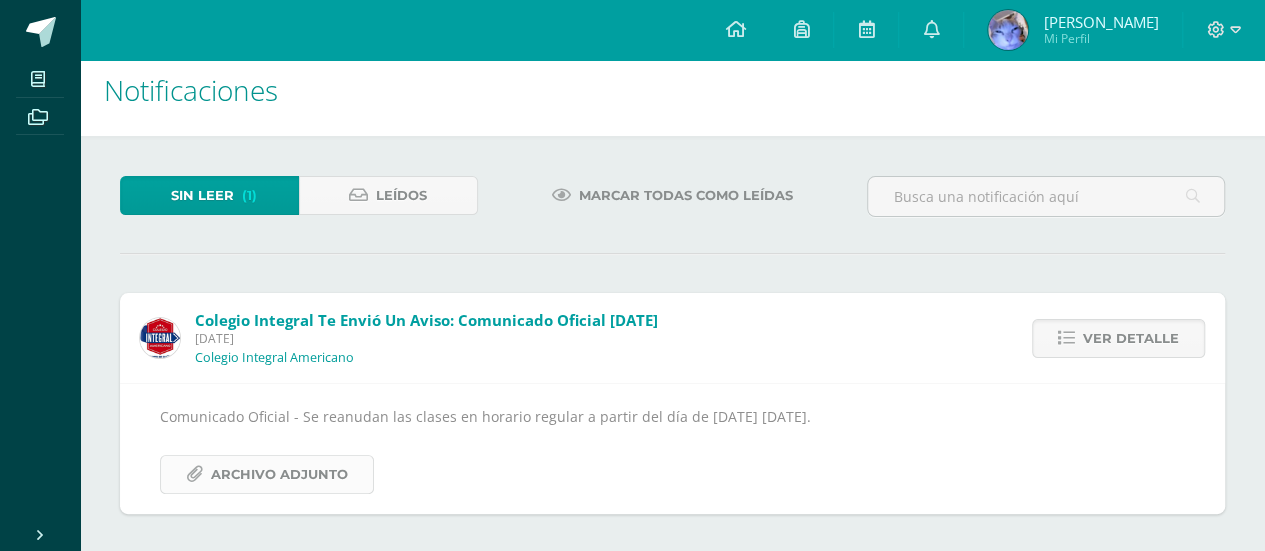 click on "Archivo Adjunto" at bounding box center (279, 474) 